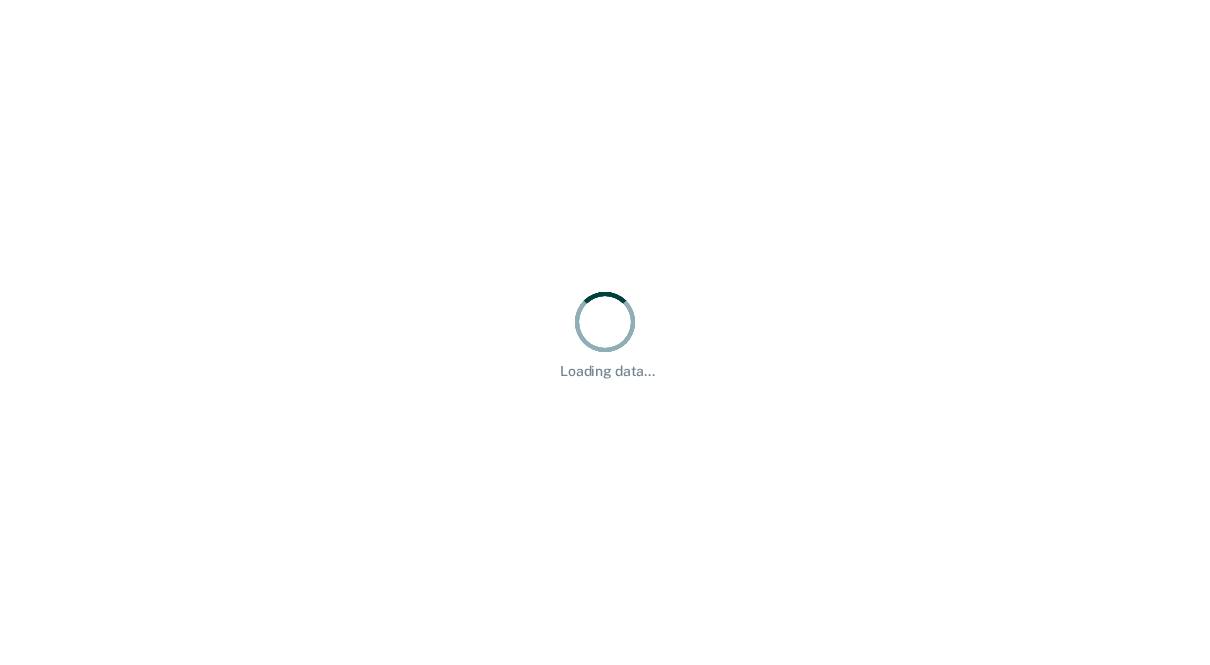 scroll, scrollTop: 0, scrollLeft: 0, axis: both 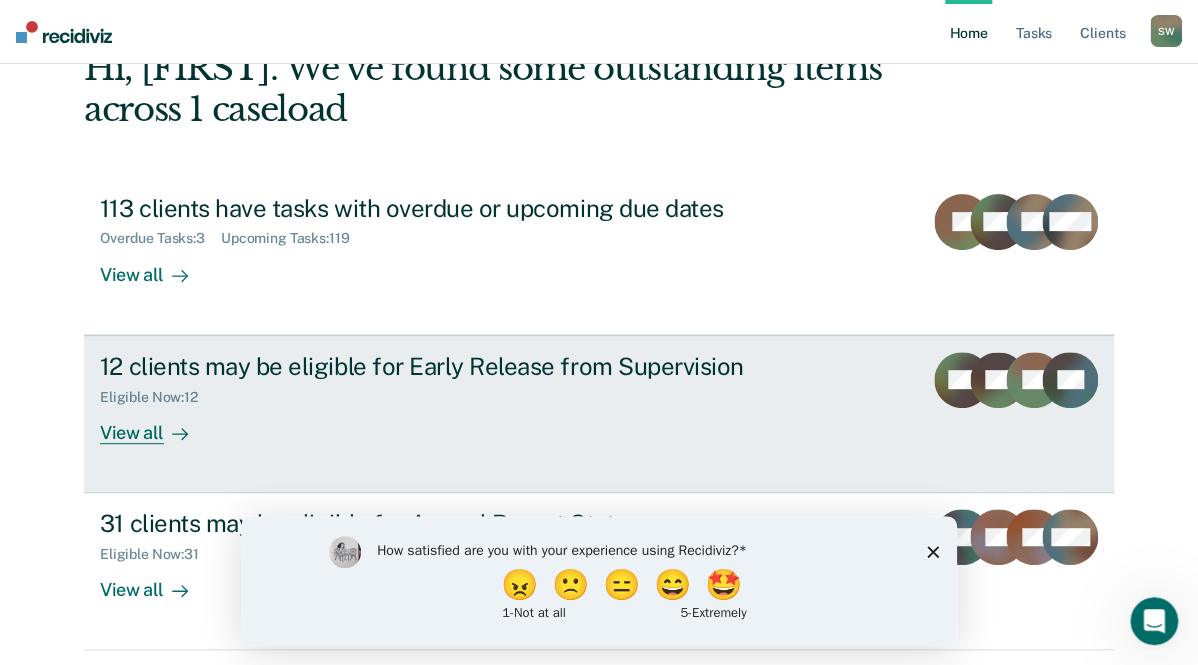 click on "12 clients may be eligible for Early Release from Supervision" at bounding box center [451, 366] 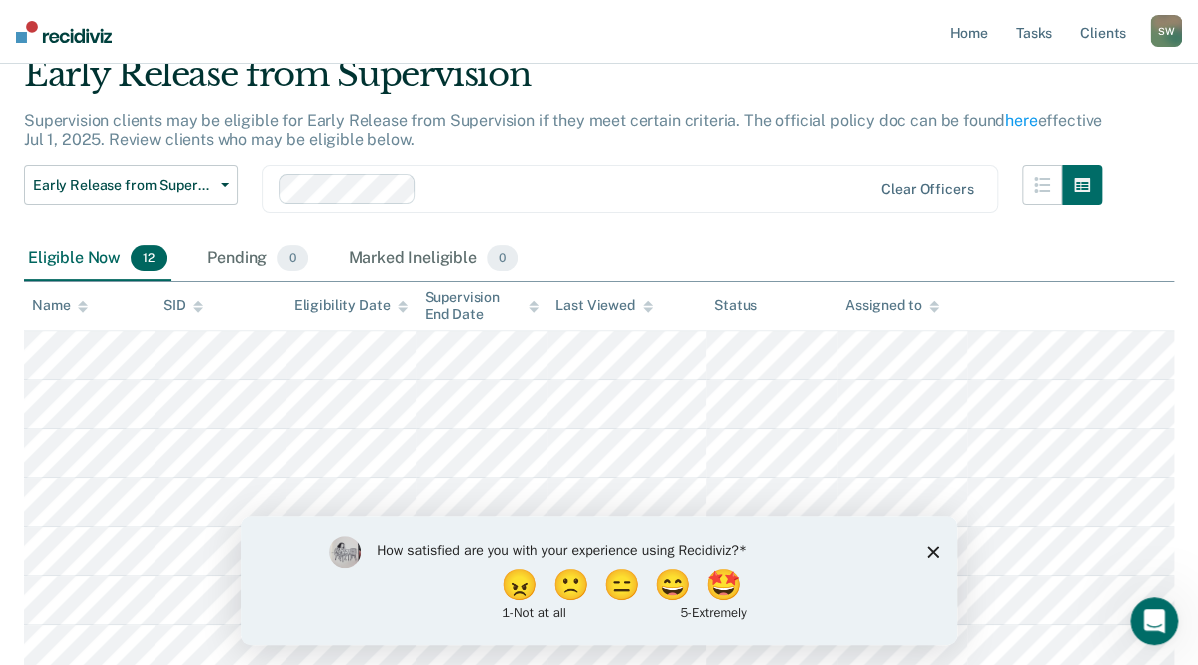 scroll, scrollTop: 0, scrollLeft: 0, axis: both 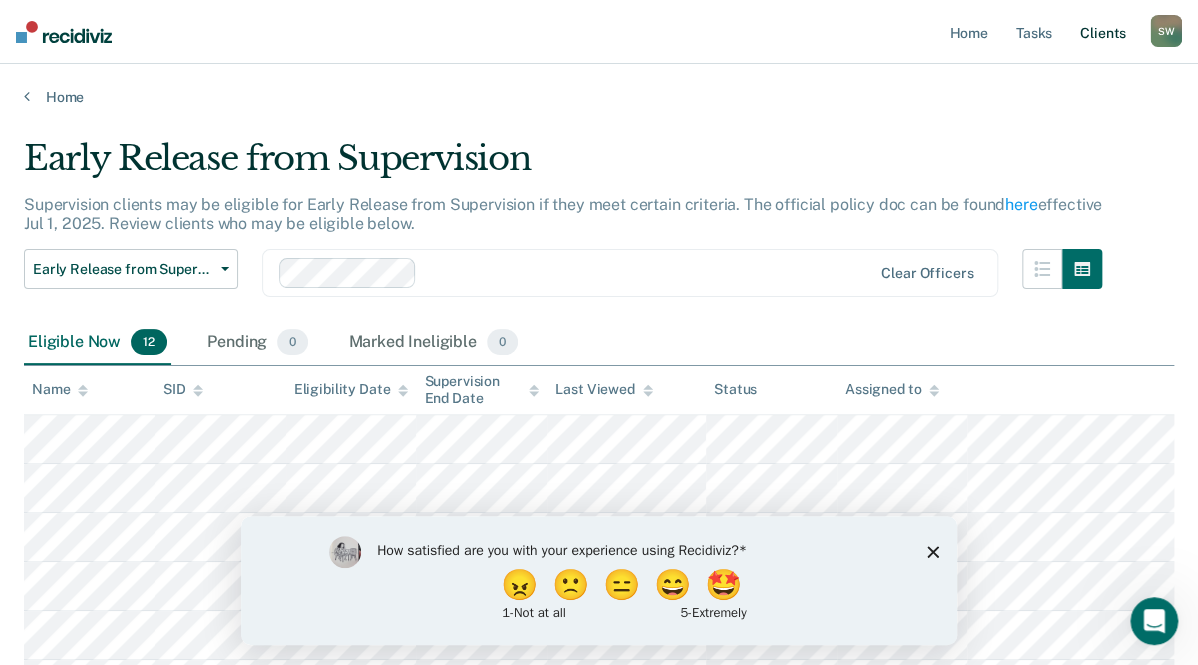 click on "Client s" at bounding box center (1103, 32) 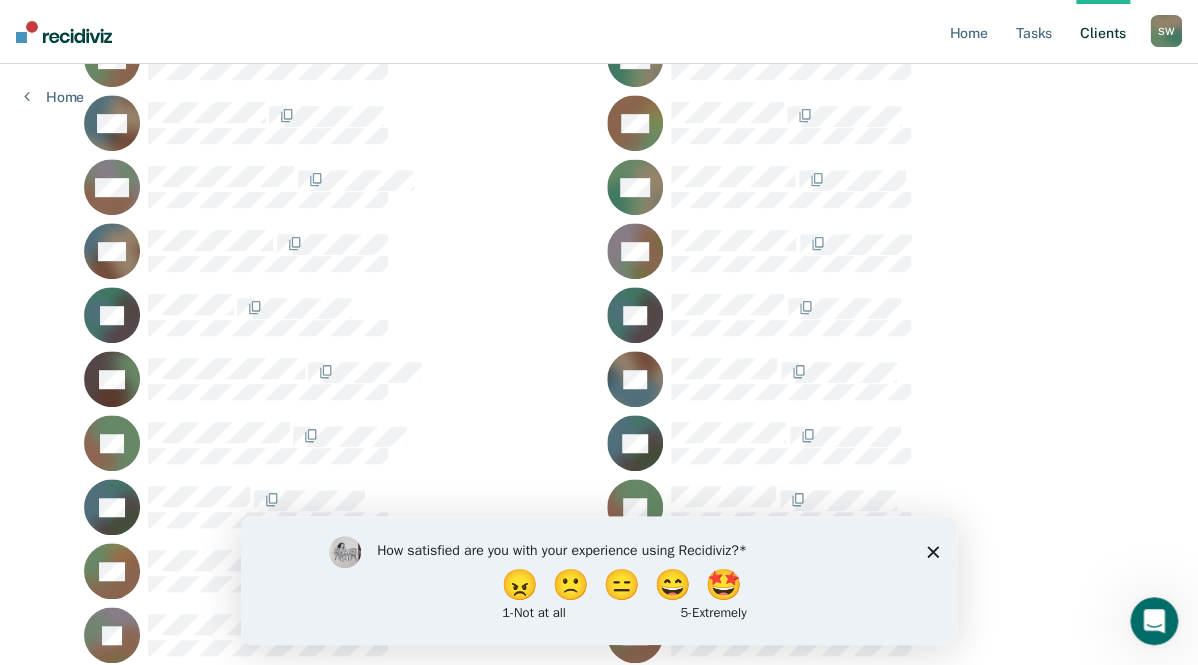 scroll, scrollTop: 3360, scrollLeft: 0, axis: vertical 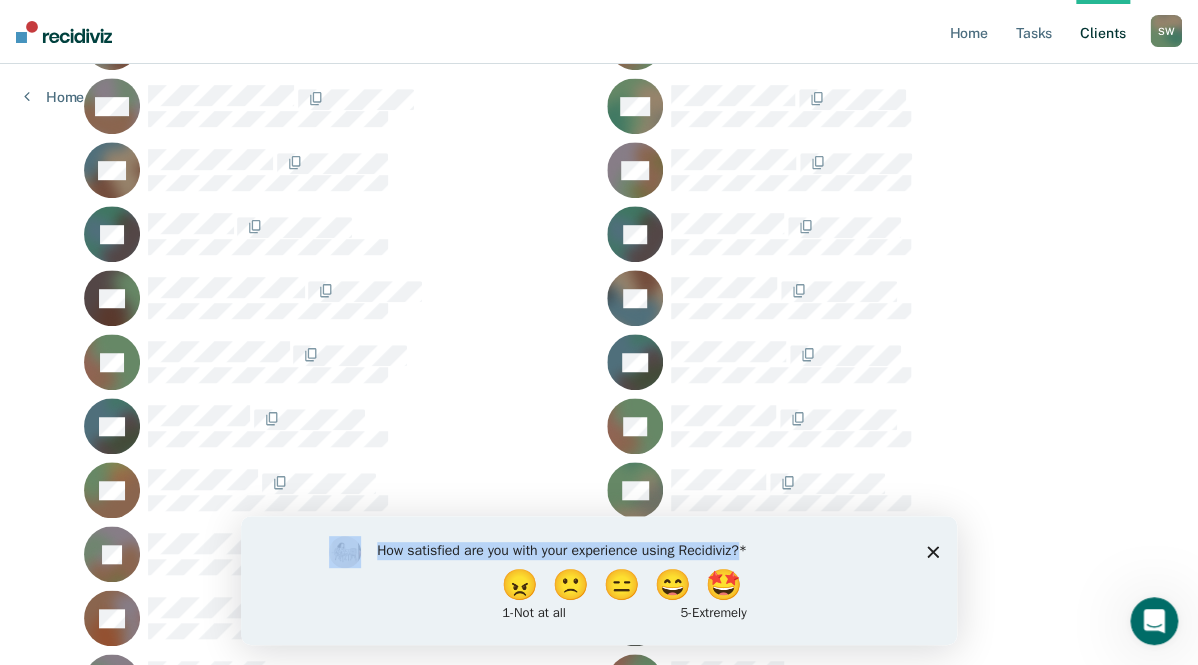 click on "How satisfied are you with your experience using Recidiviz? 😠 🙁 😑 😄 🤩 1  -  Not at all 5  -  Extremely" at bounding box center (599, 579) 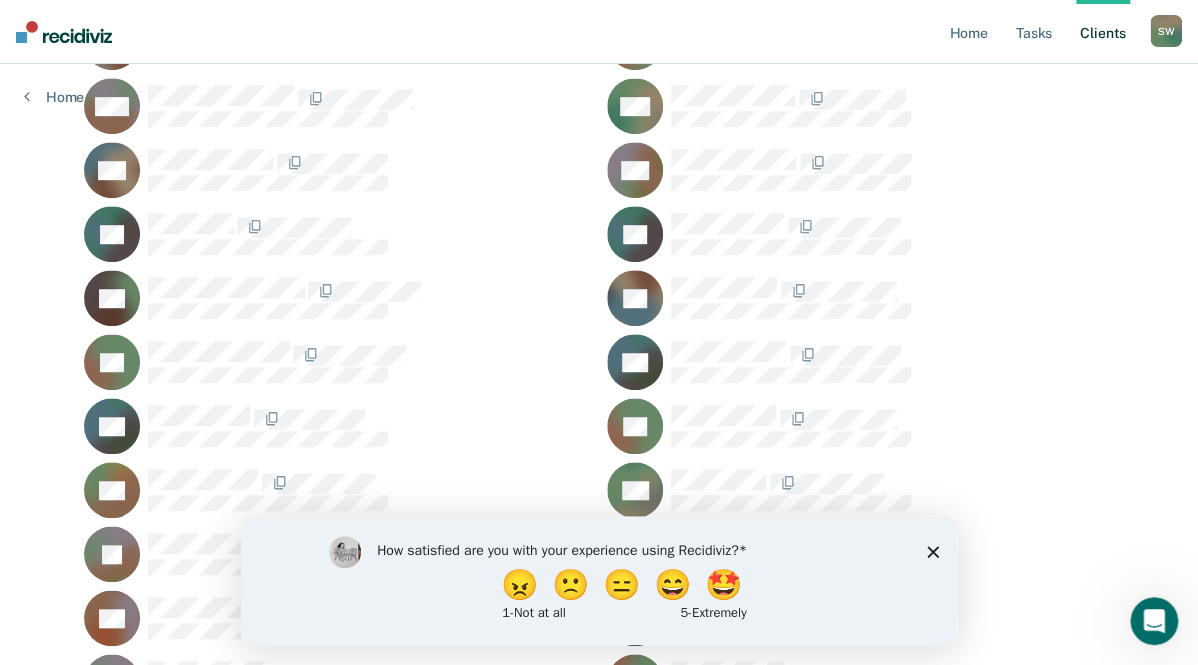 click on "How satisfied are you with your experience using Recidiviz? 😠 🙁 😑 😄 🤩 1  -  Not at all 5  -  Extremely" at bounding box center [599, 579] 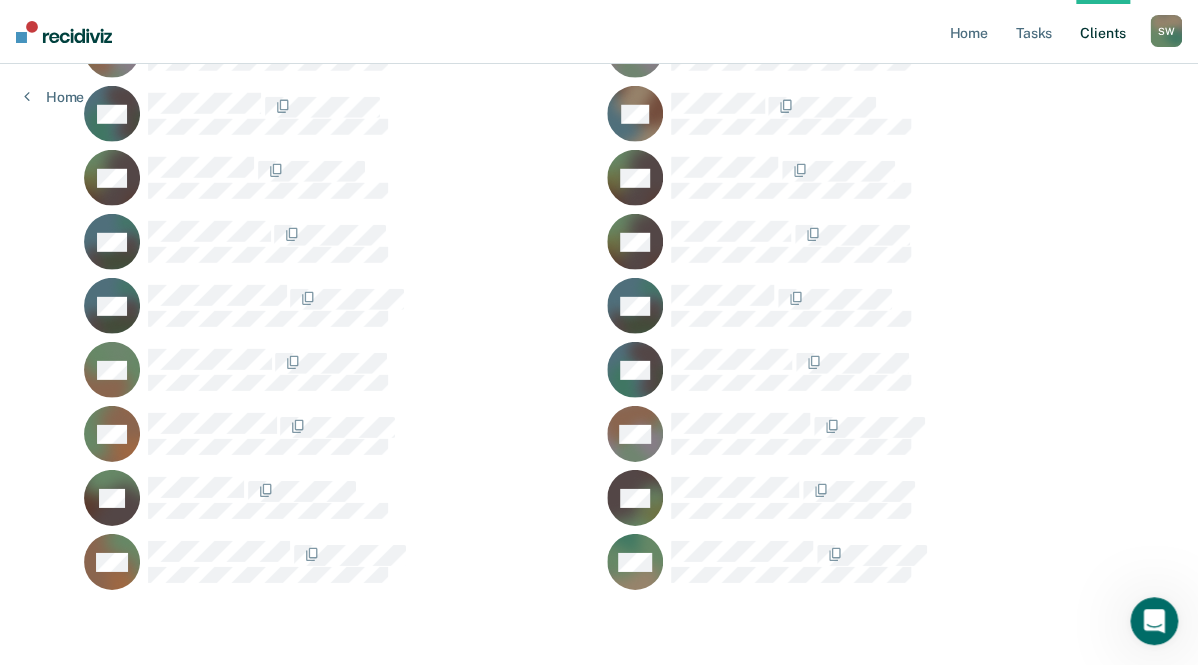 scroll, scrollTop: 5209, scrollLeft: 0, axis: vertical 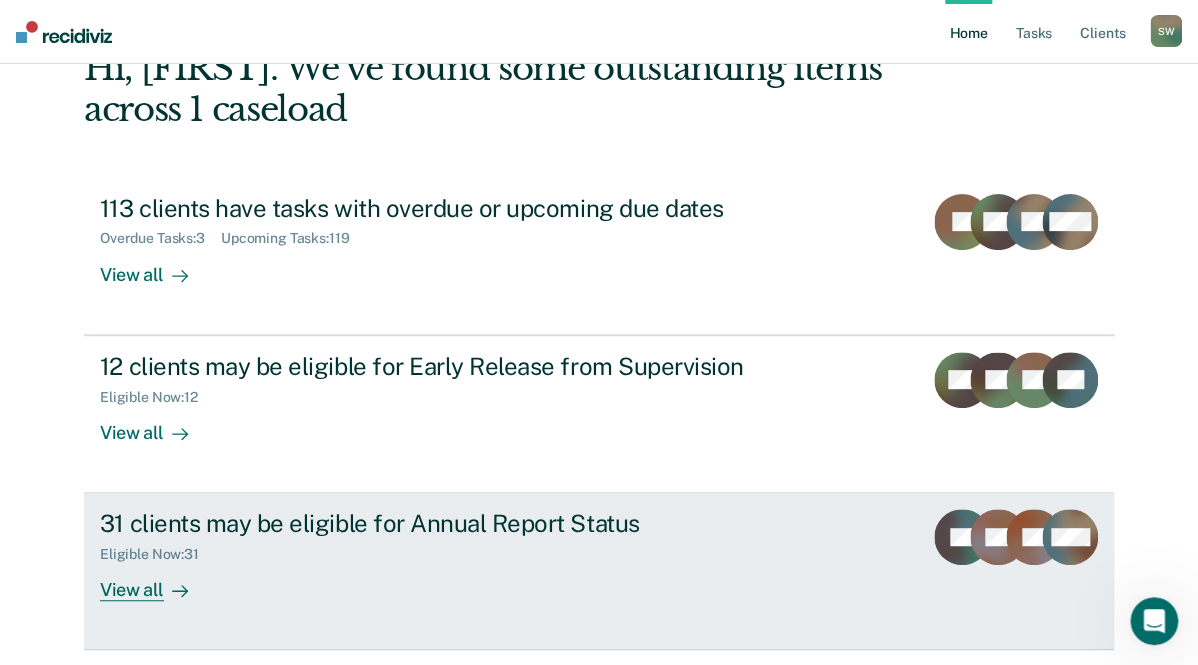 click on "31 clients may be eligible for Annual Report Status" at bounding box center [451, 523] 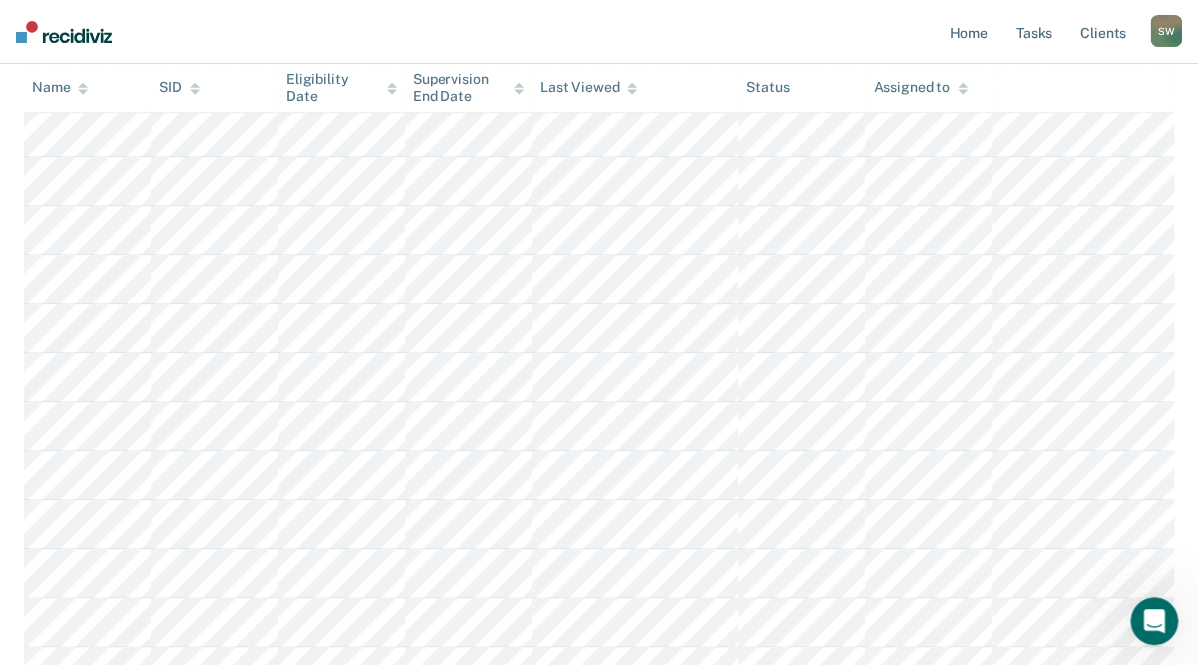 scroll, scrollTop: 371, scrollLeft: 0, axis: vertical 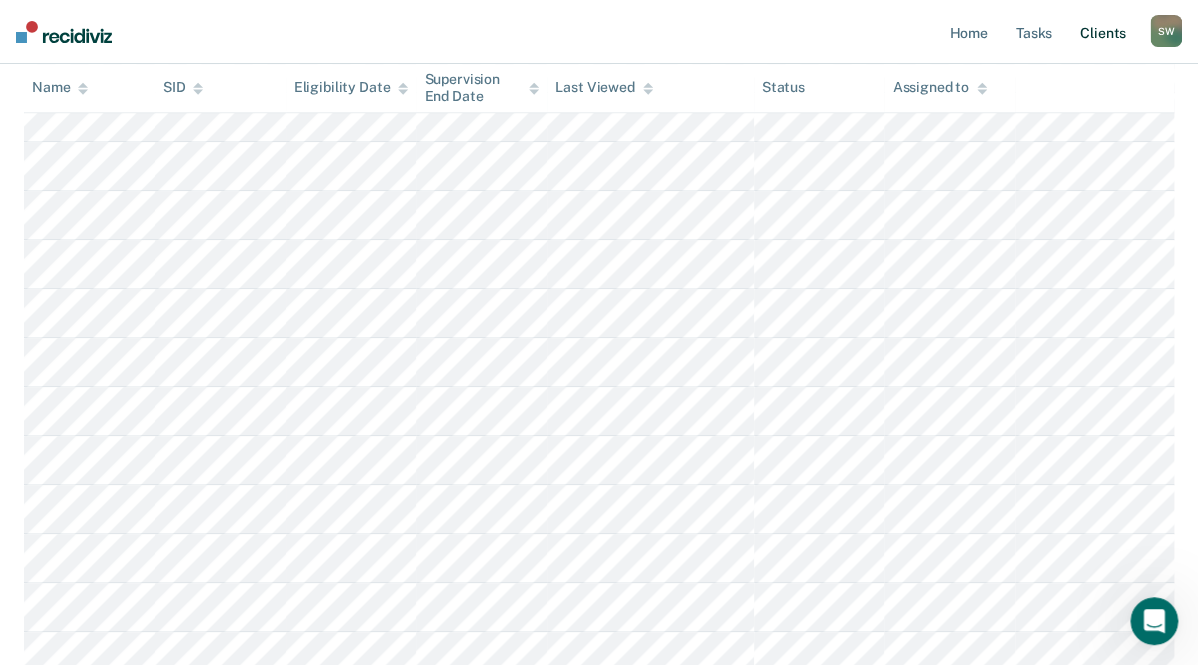 click on "Client s" at bounding box center [1103, 32] 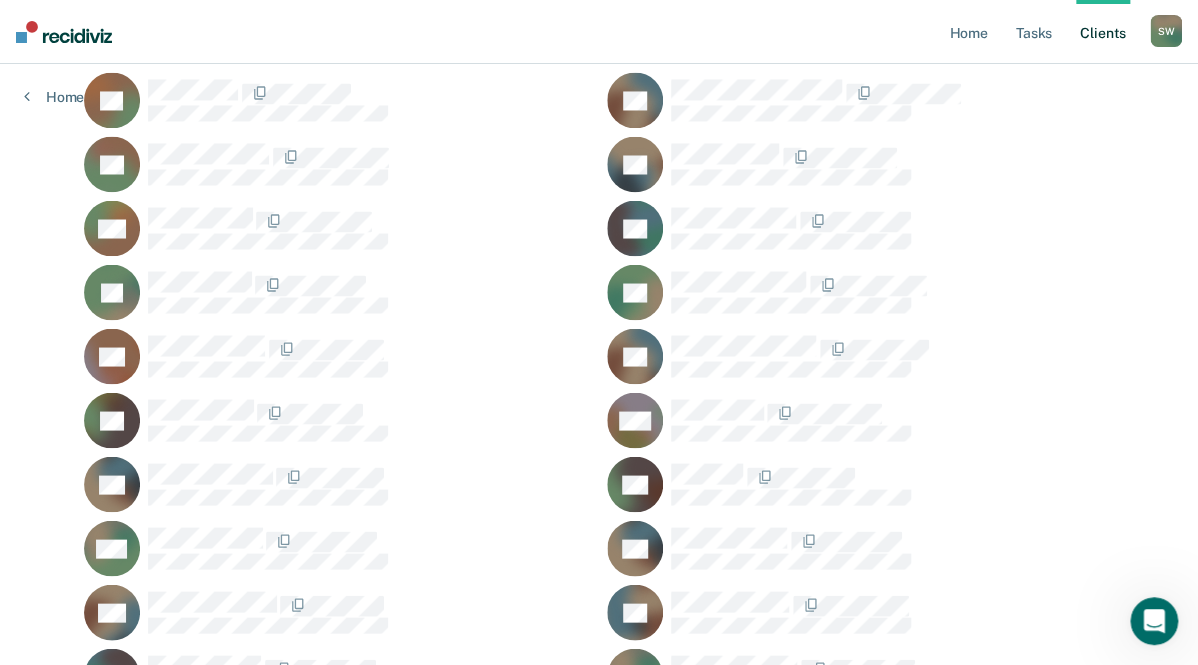 scroll, scrollTop: 1320, scrollLeft: 0, axis: vertical 